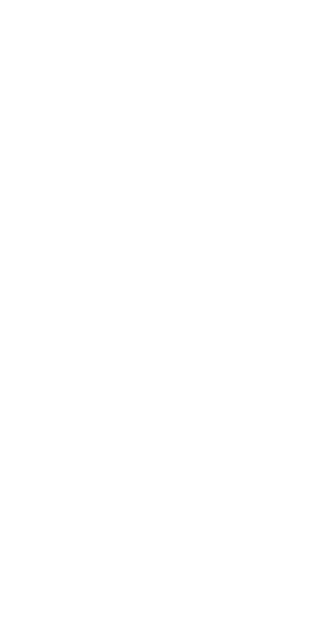 scroll, scrollTop: 0, scrollLeft: 0, axis: both 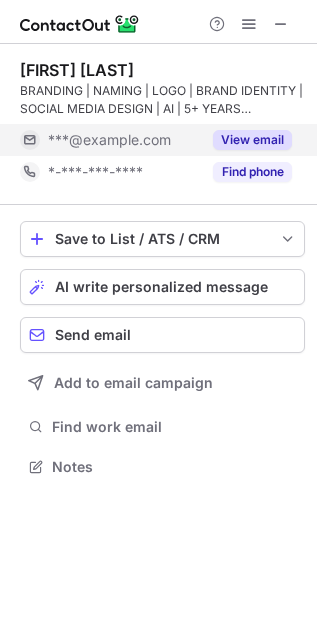 click on "View email" at bounding box center [252, 140] 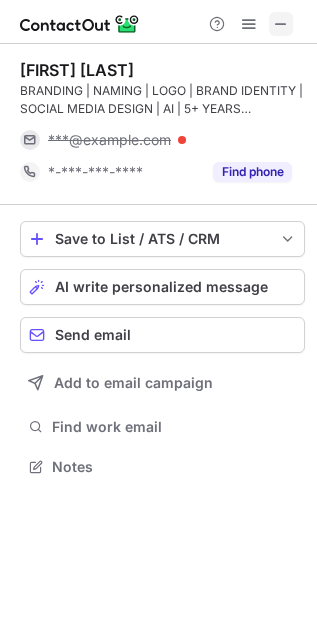 click at bounding box center (281, 24) 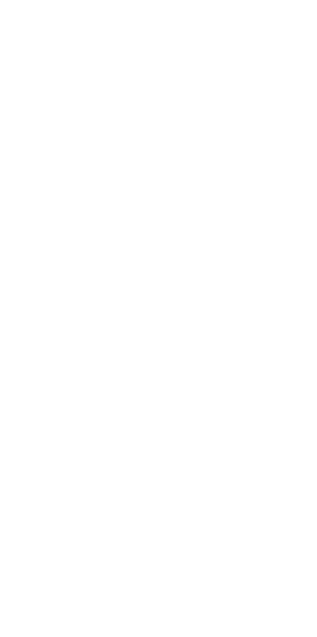 scroll, scrollTop: 0, scrollLeft: 0, axis: both 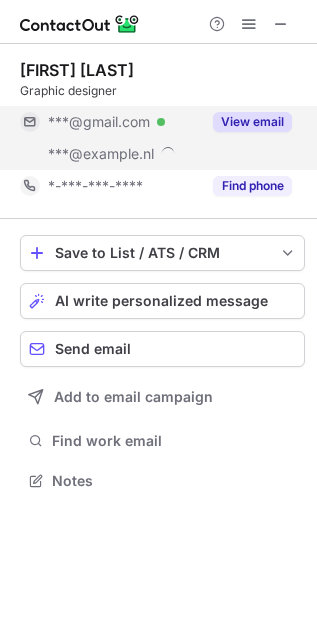 click on "View email" at bounding box center [252, 122] 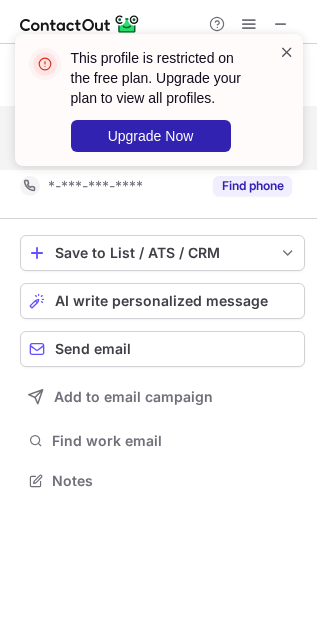 click at bounding box center [287, 52] 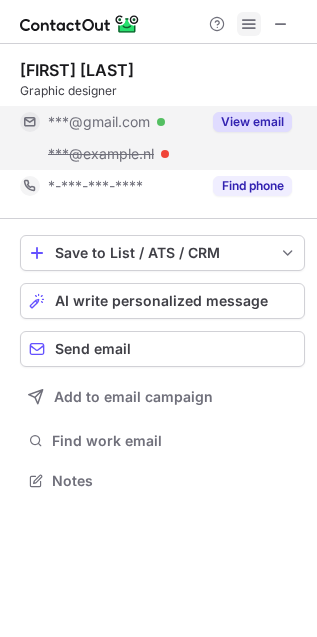 click at bounding box center (249, 24) 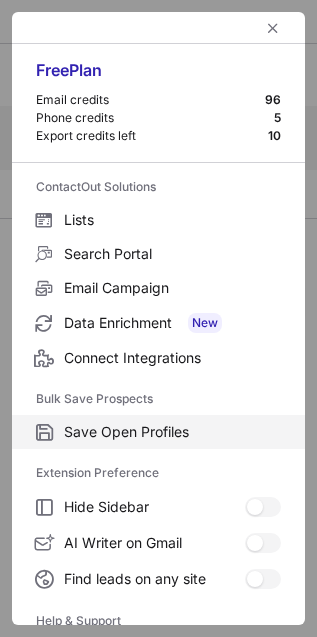 scroll, scrollTop: 195, scrollLeft: 0, axis: vertical 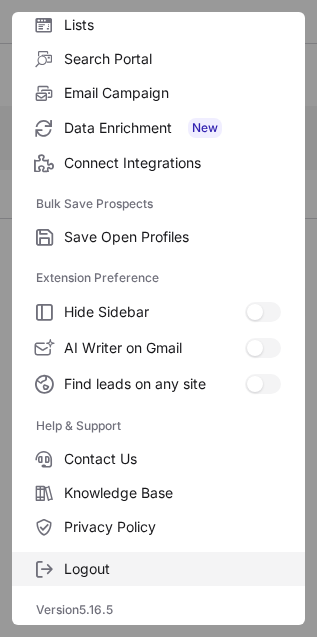 click on "Logout" at bounding box center [172, 569] 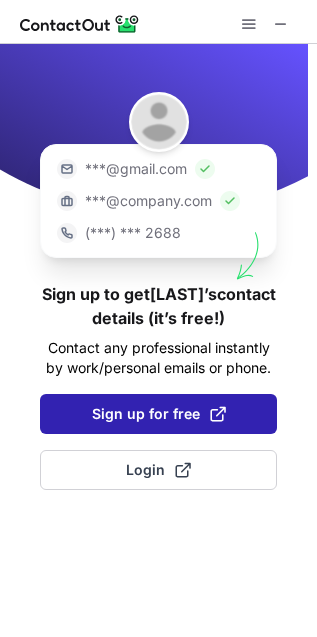 click on "Sign up for free" at bounding box center [159, 414] 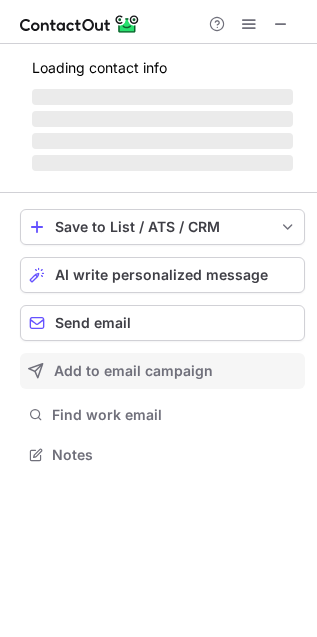 scroll, scrollTop: 10, scrollLeft: 10, axis: both 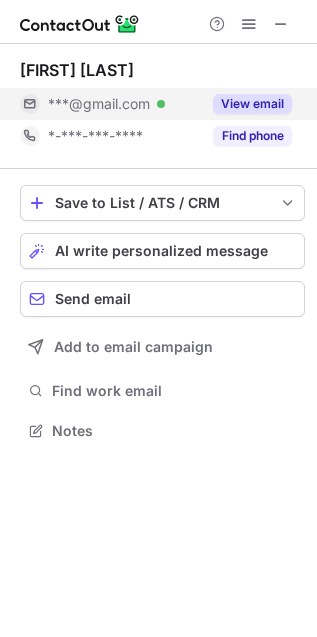 click on "View email" at bounding box center [252, 104] 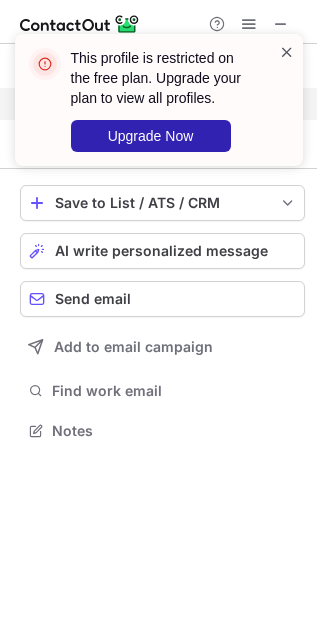 click at bounding box center (287, 52) 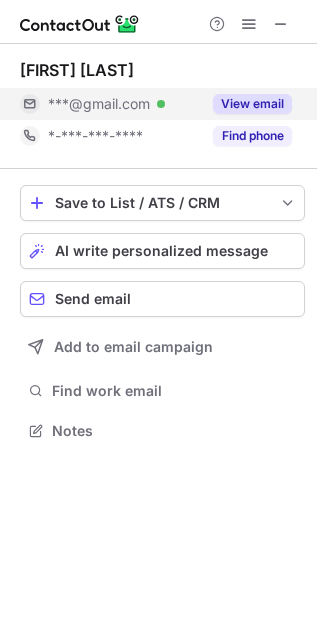 click on "This profile is restricted on the free plan. Upgrade your plan to view all profiles. Upgrade Now" at bounding box center (159, 108) 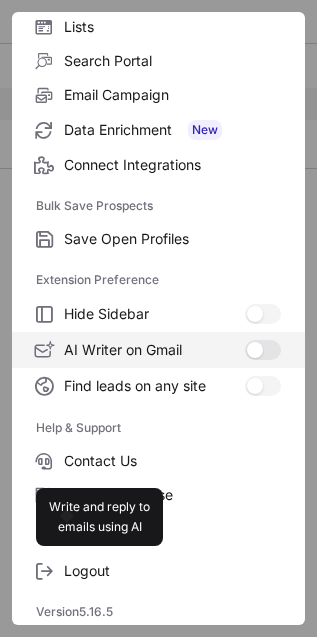 scroll, scrollTop: 195, scrollLeft: 0, axis: vertical 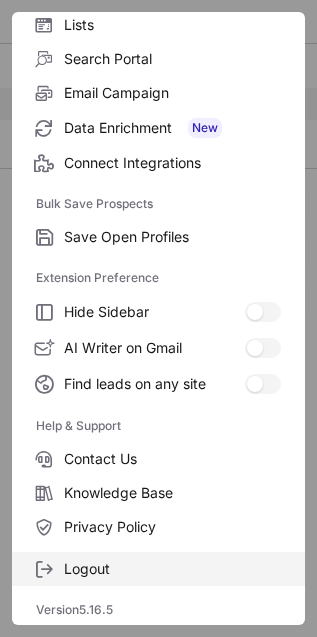 click on "Logout" at bounding box center (172, 569) 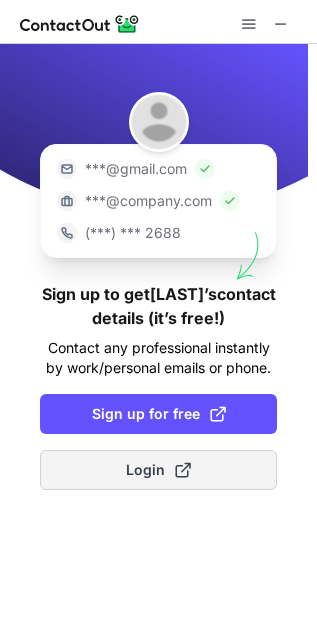 type 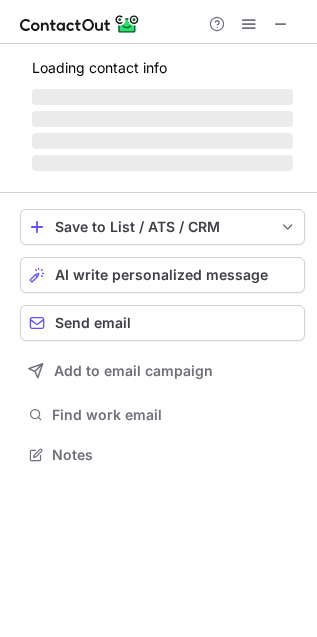 scroll, scrollTop: 10, scrollLeft: 10, axis: both 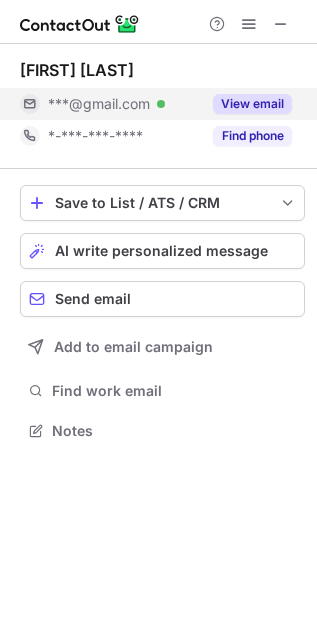 click on "View email" at bounding box center [252, 104] 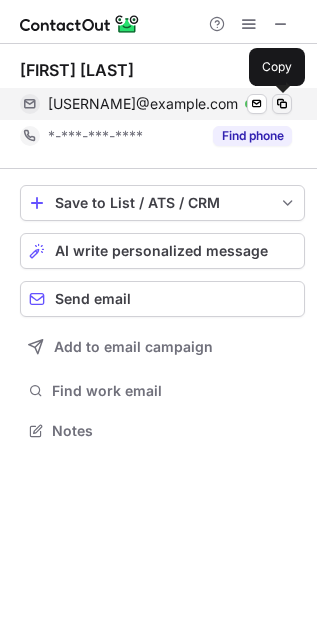 click at bounding box center (282, 104) 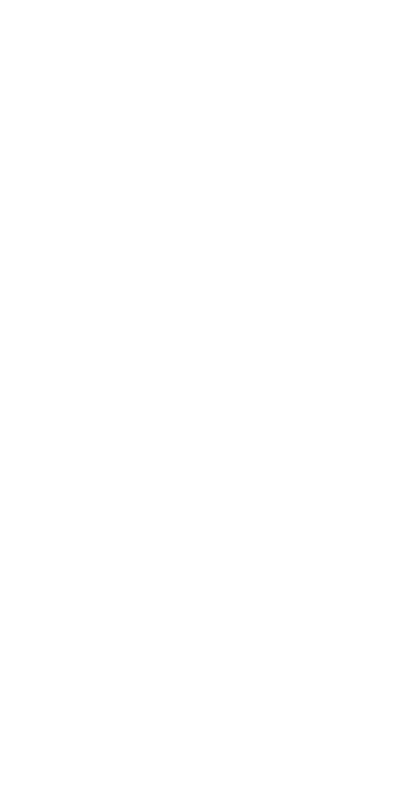 scroll, scrollTop: 0, scrollLeft: 0, axis: both 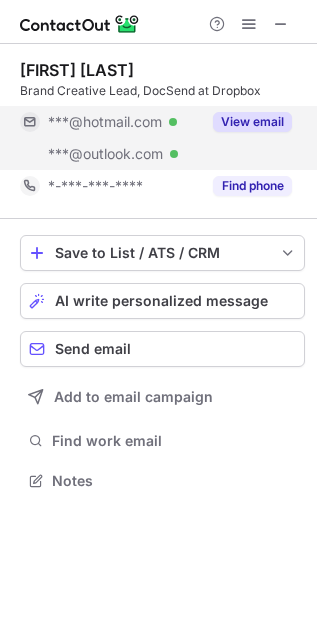 click on "View email" at bounding box center [252, 122] 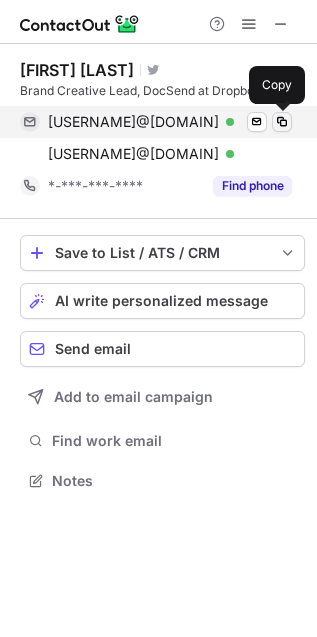 click at bounding box center [282, 122] 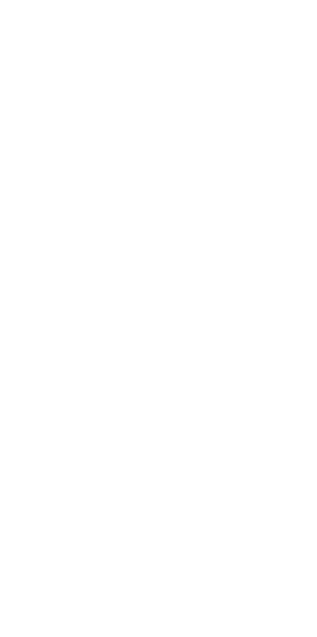 scroll, scrollTop: 0, scrollLeft: 0, axis: both 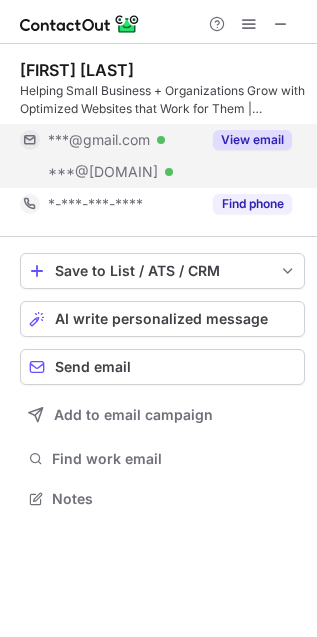 click on "View email" at bounding box center [246, 140] 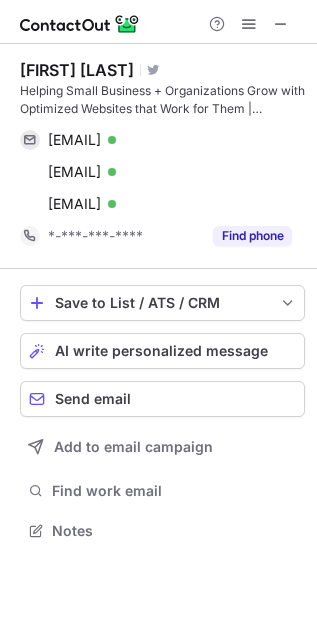 scroll, scrollTop: 10, scrollLeft: 10, axis: both 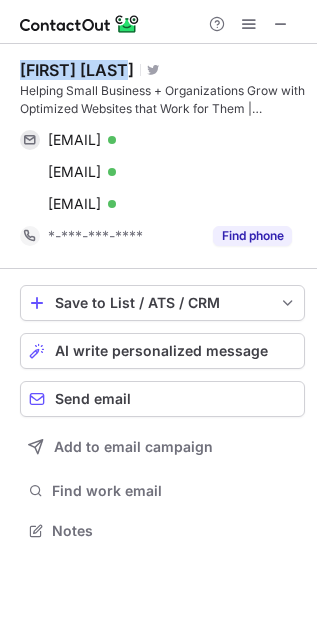 drag, startPoint x: 58, startPoint y: 63, endPoint x: 97, endPoint y: 63, distance: 39 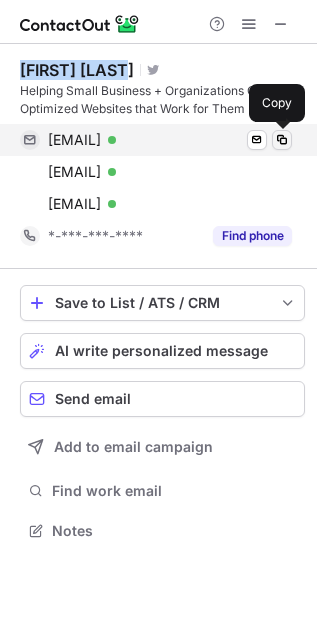 click at bounding box center (282, 140) 